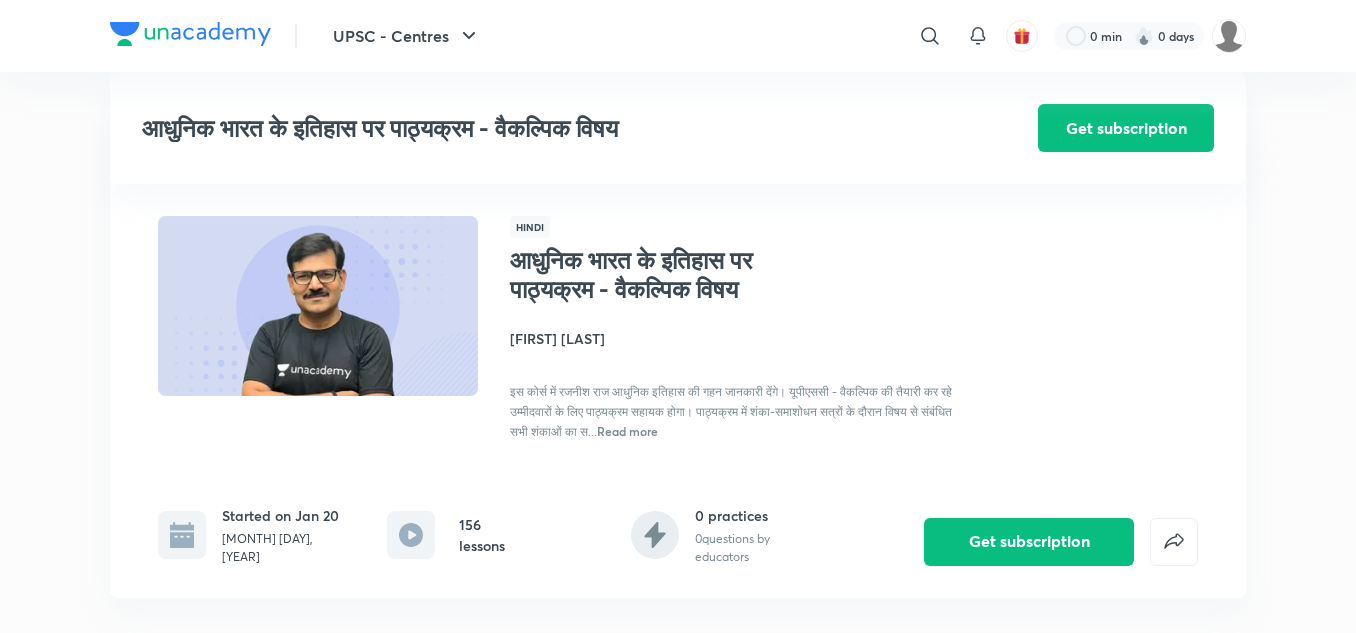 scroll, scrollTop: 2742, scrollLeft: 0, axis: vertical 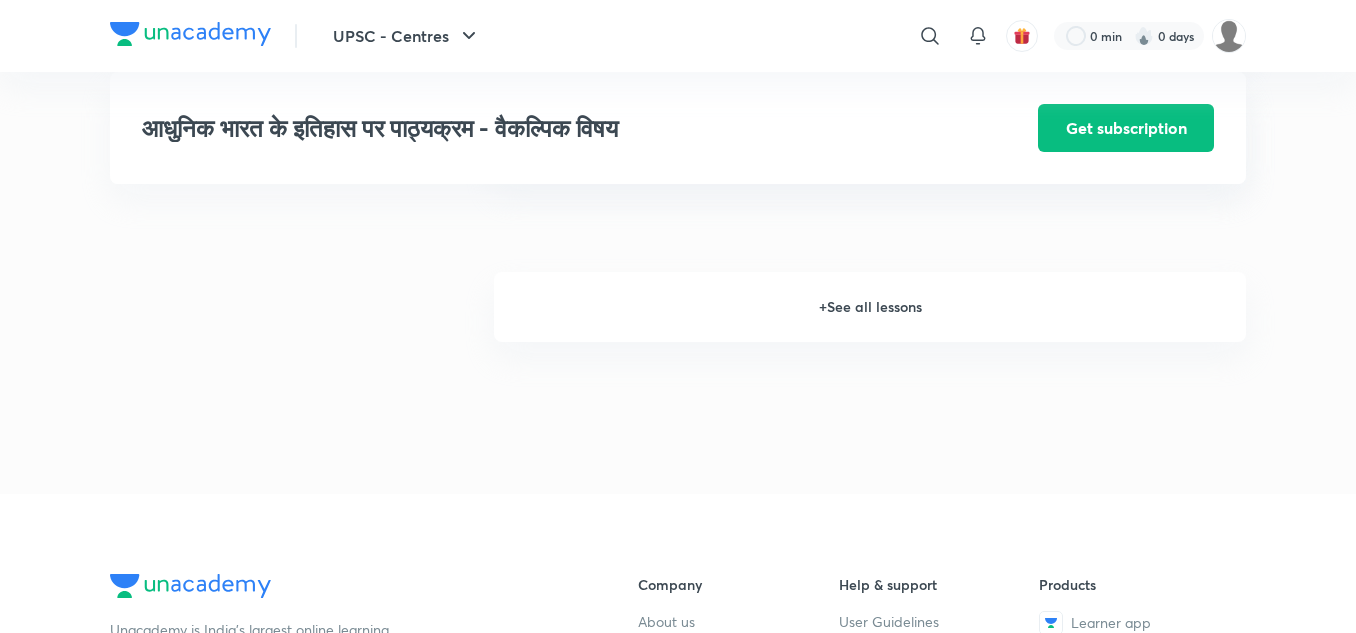 click on "+  See all lessons" at bounding box center (870, 307) 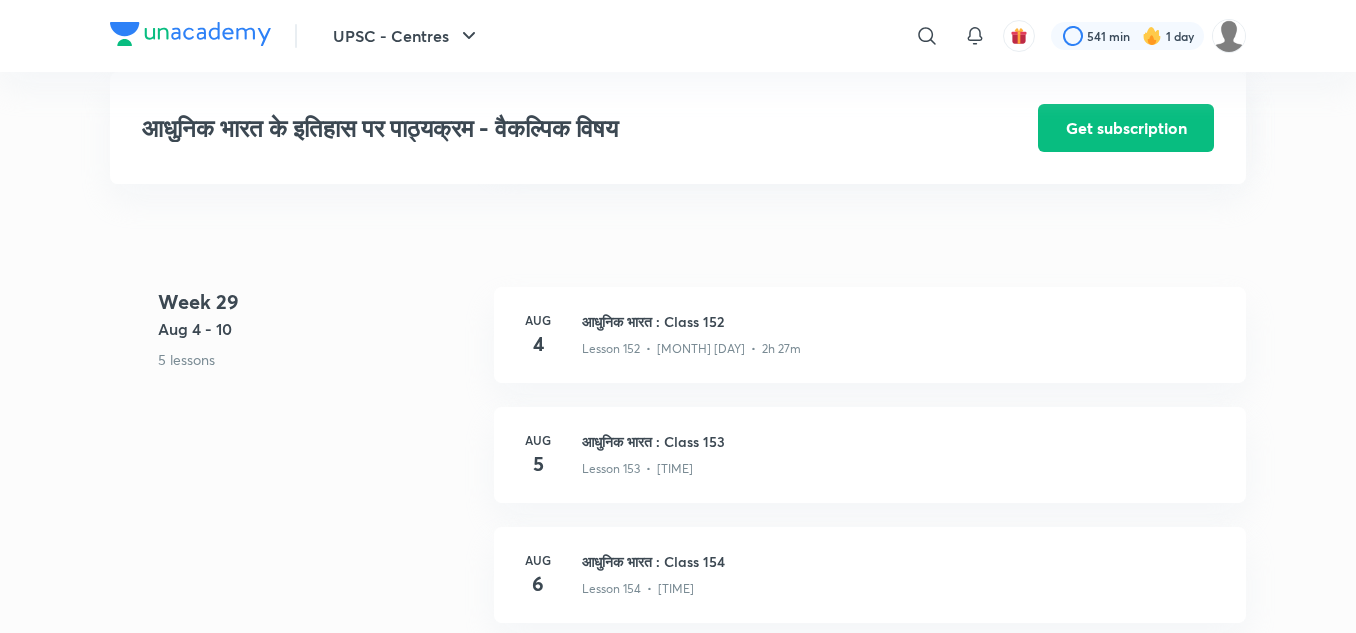 scroll, scrollTop: 21786, scrollLeft: 0, axis: vertical 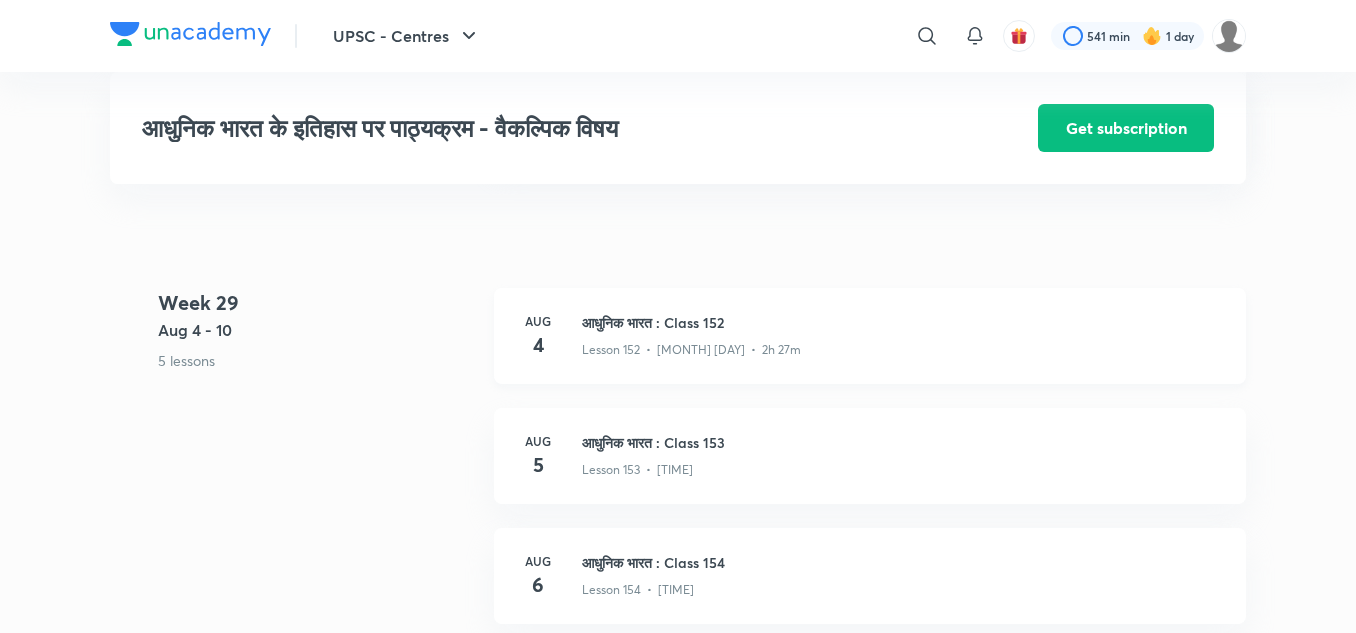 click on "आधुनिक भारत : Class 152" at bounding box center (902, 322) 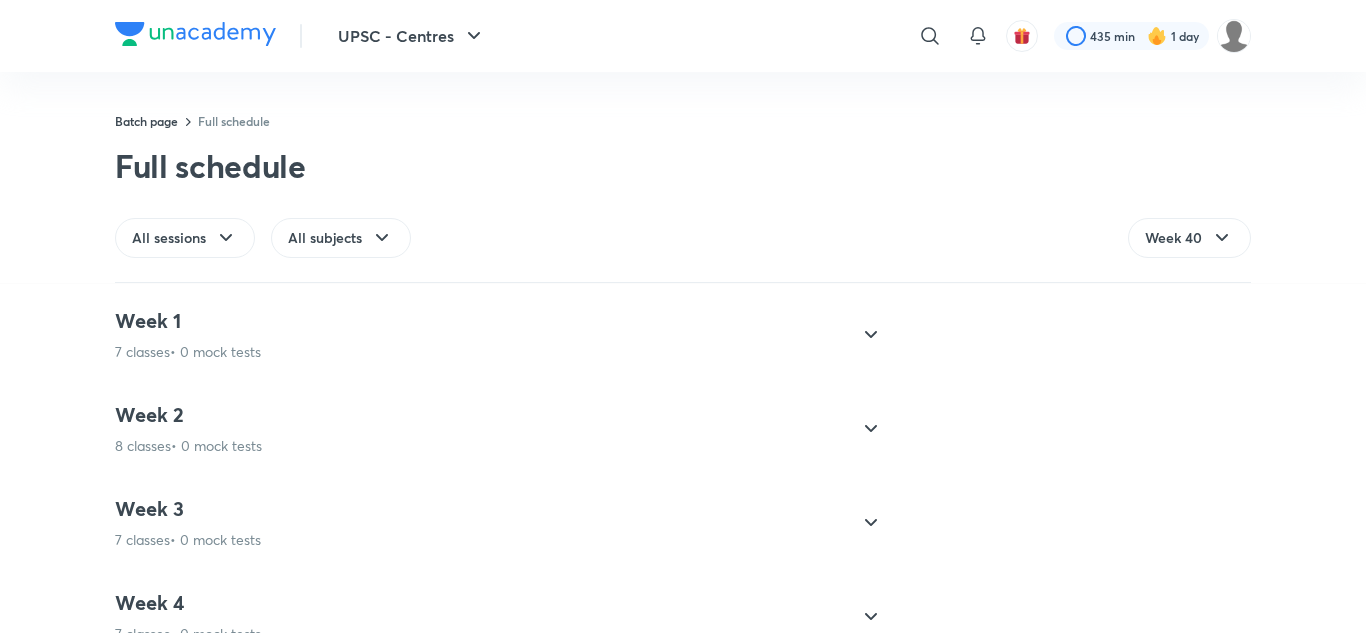 scroll, scrollTop: 0, scrollLeft: 0, axis: both 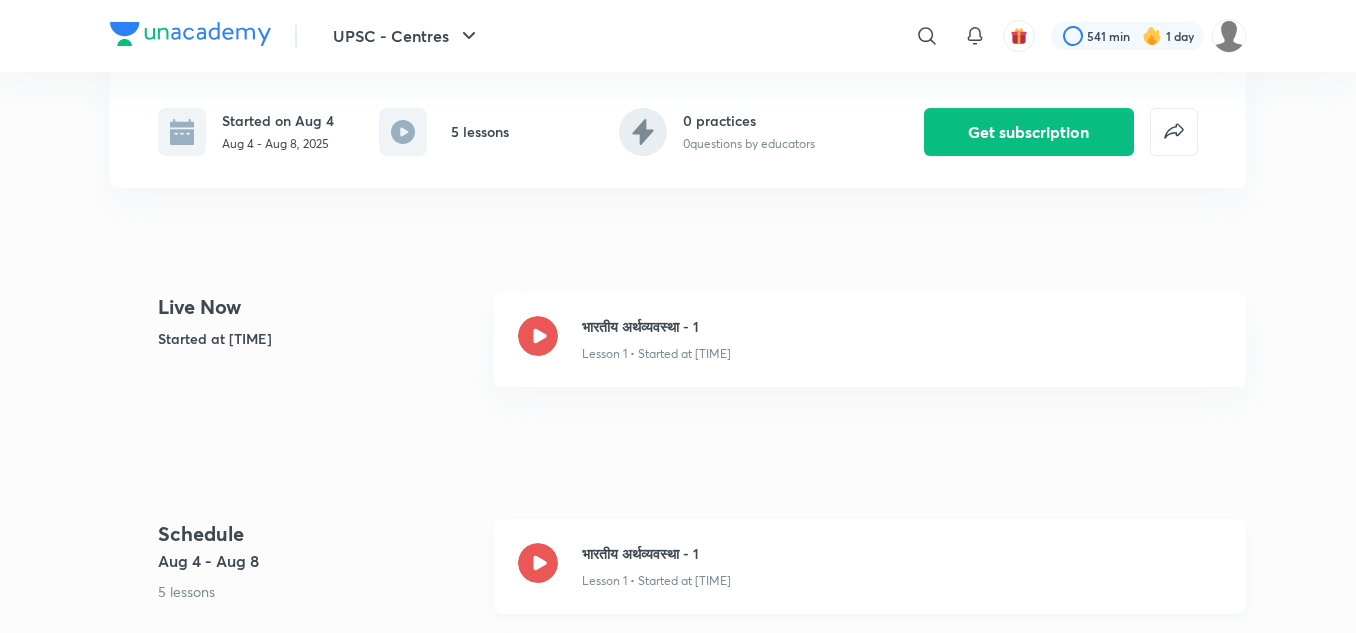 click on "भारतीय अर्थव्यवस्था - 1" at bounding box center [902, 326] 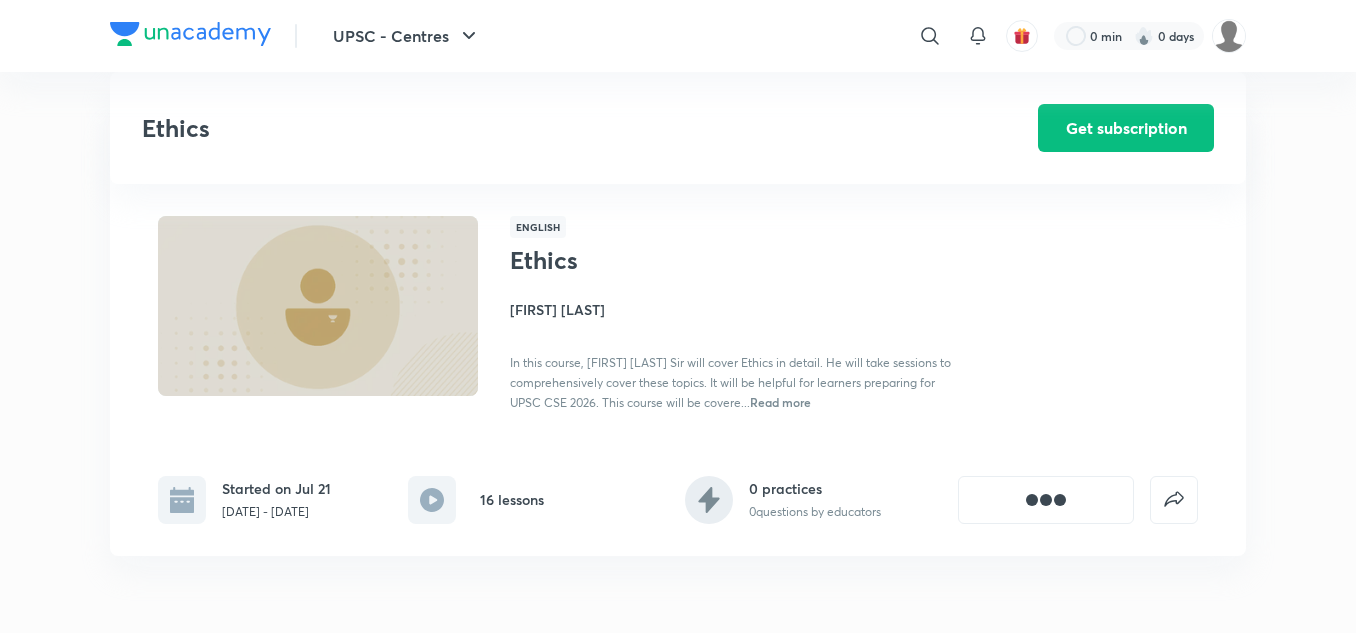 scroll, scrollTop: 2295, scrollLeft: 0, axis: vertical 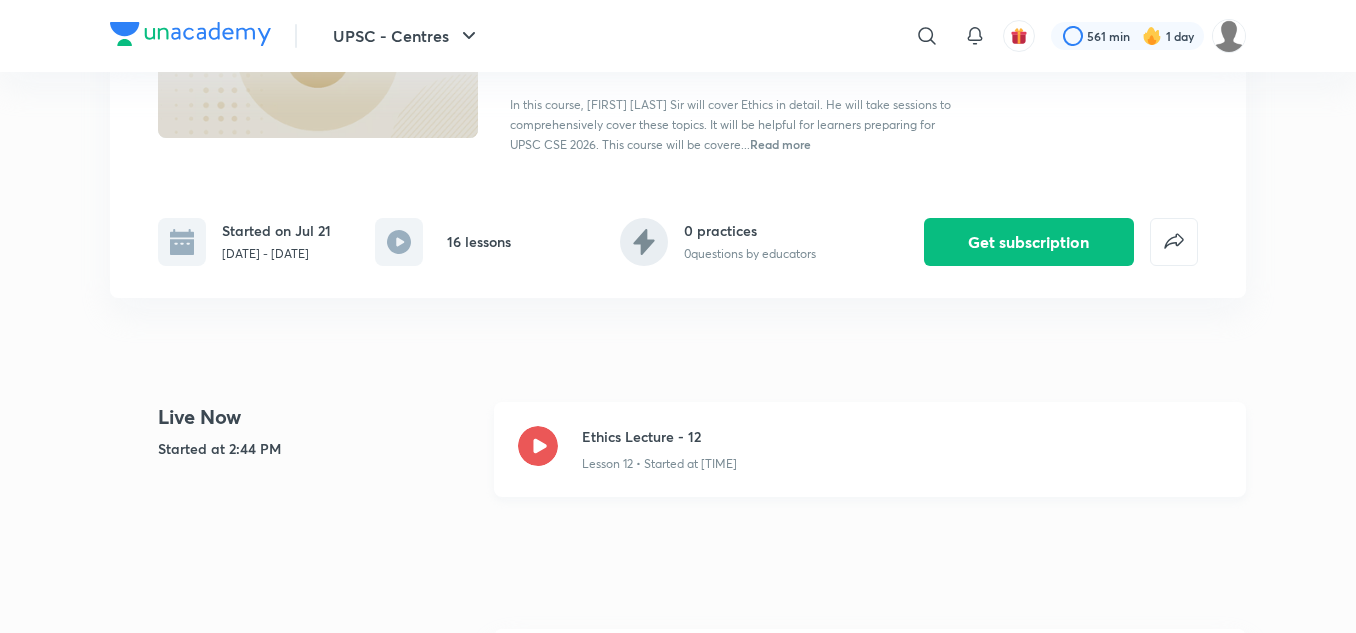 click on "Ethics Lecture - 12" at bounding box center (902, 436) 